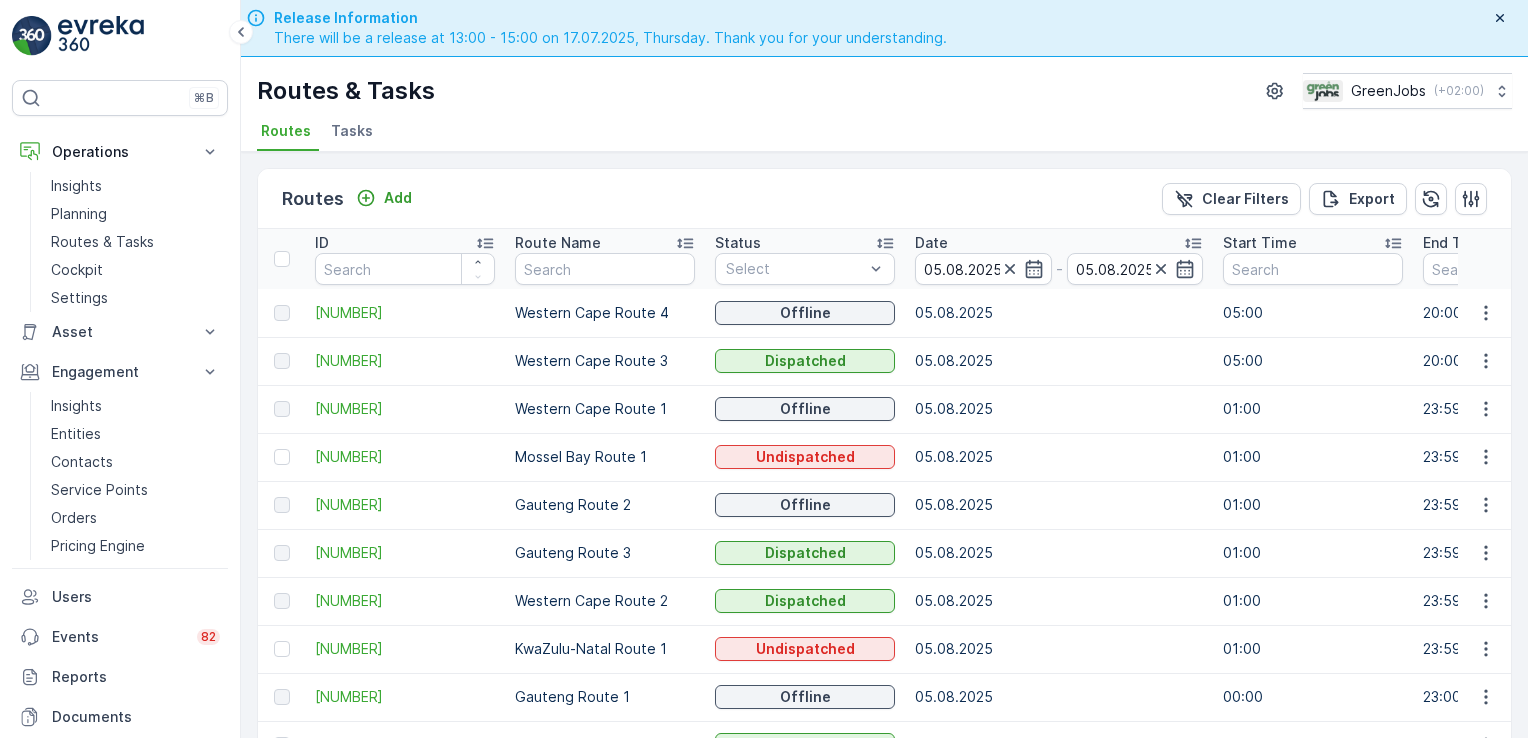 scroll, scrollTop: 0, scrollLeft: 0, axis: both 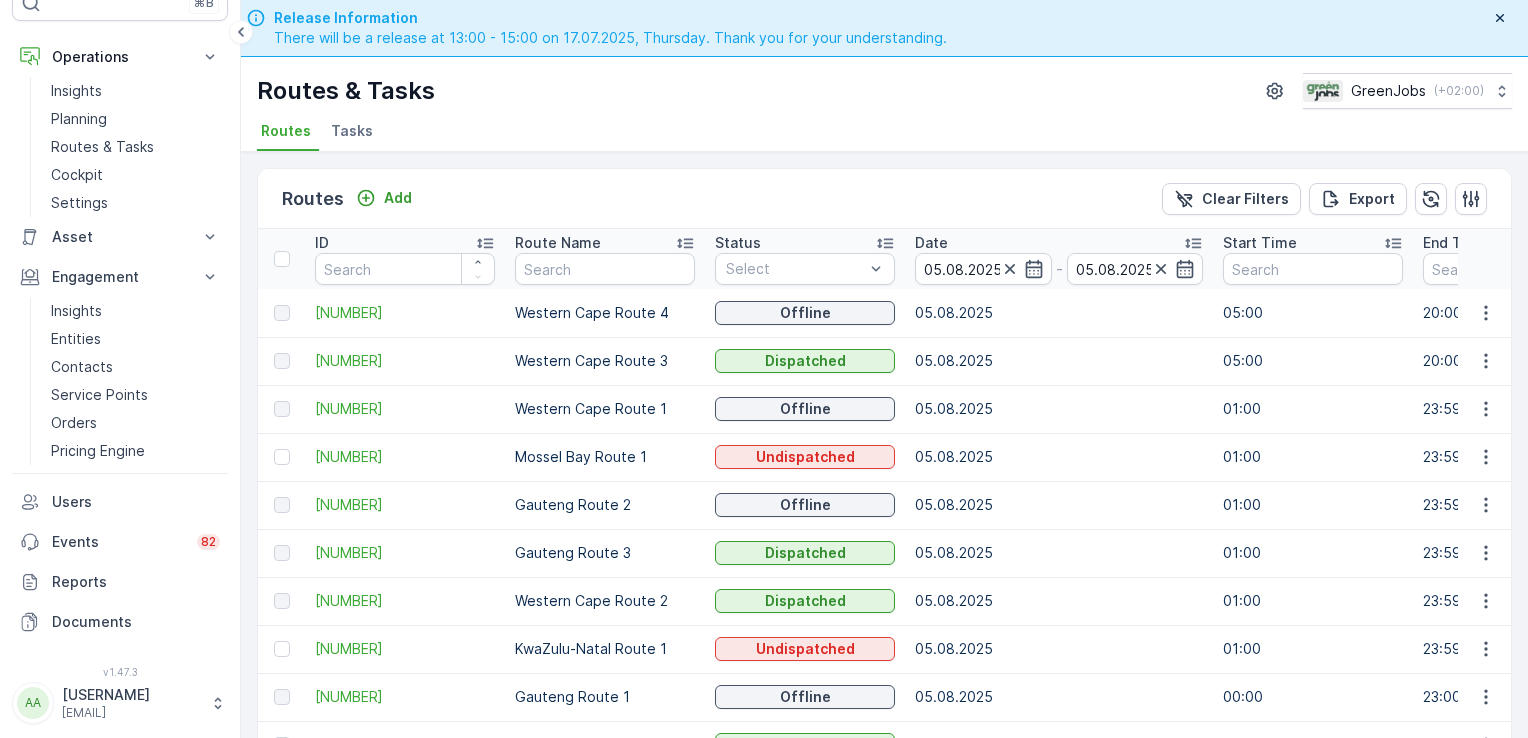 click on "Tasks" at bounding box center [352, 131] 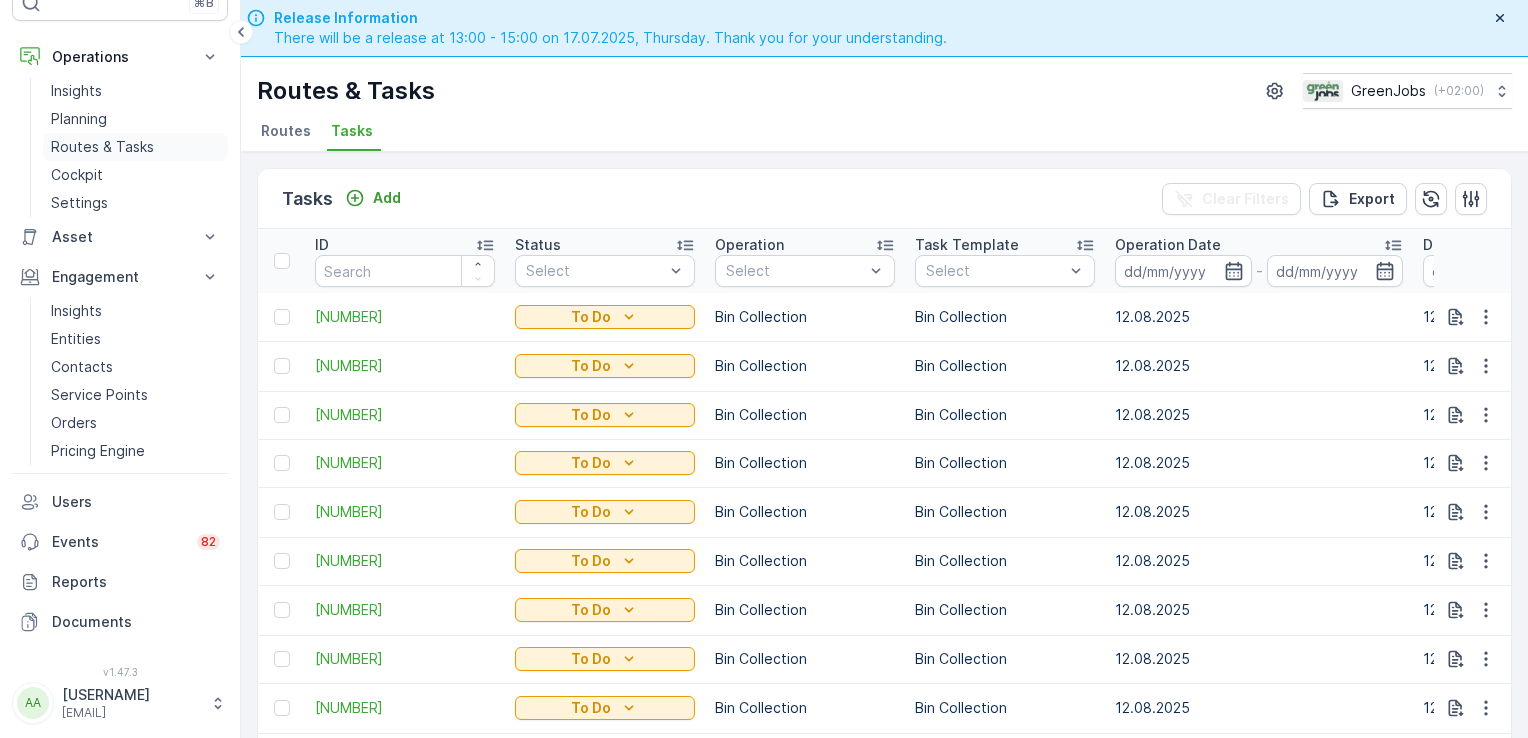 click on "Routes & Tasks" at bounding box center (102, 147) 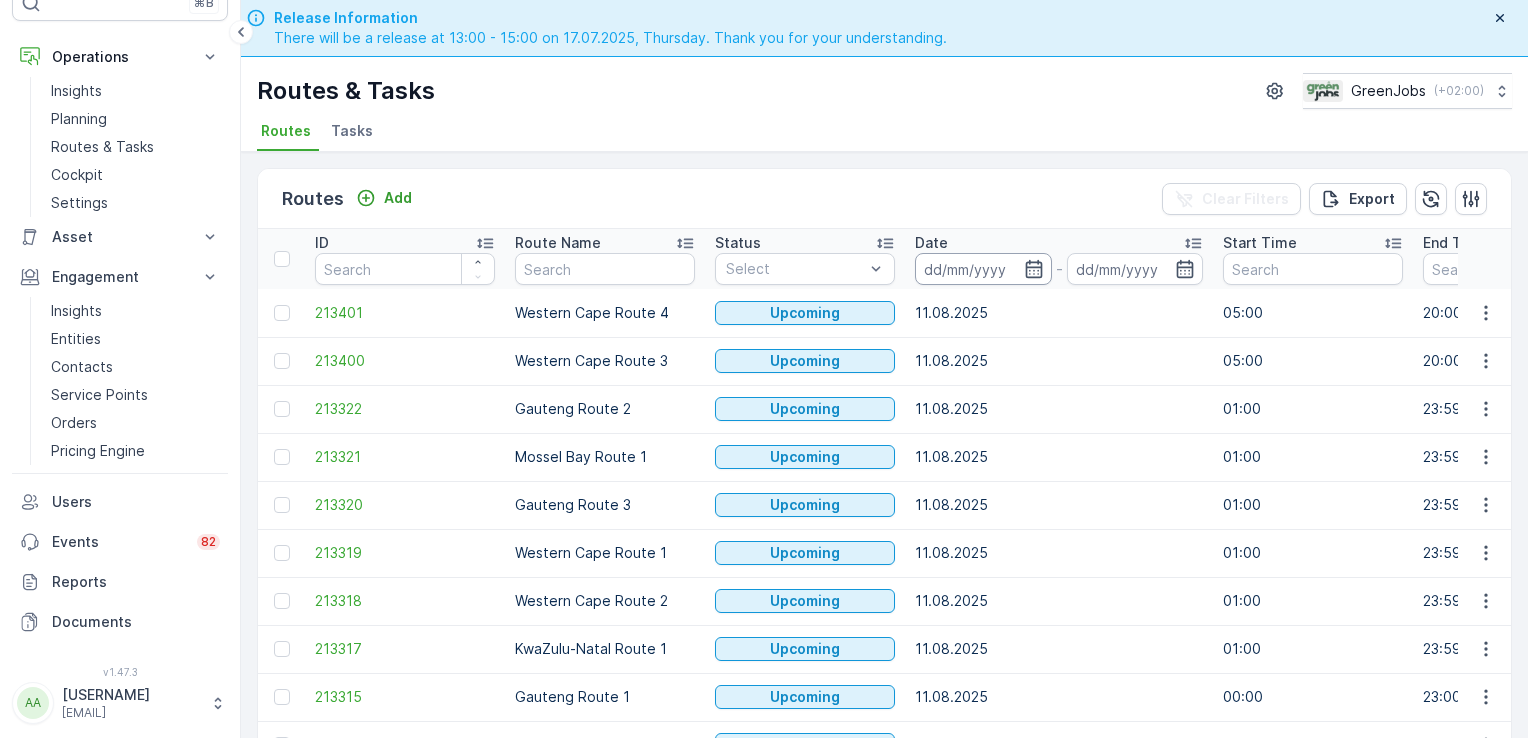 click at bounding box center (983, 269) 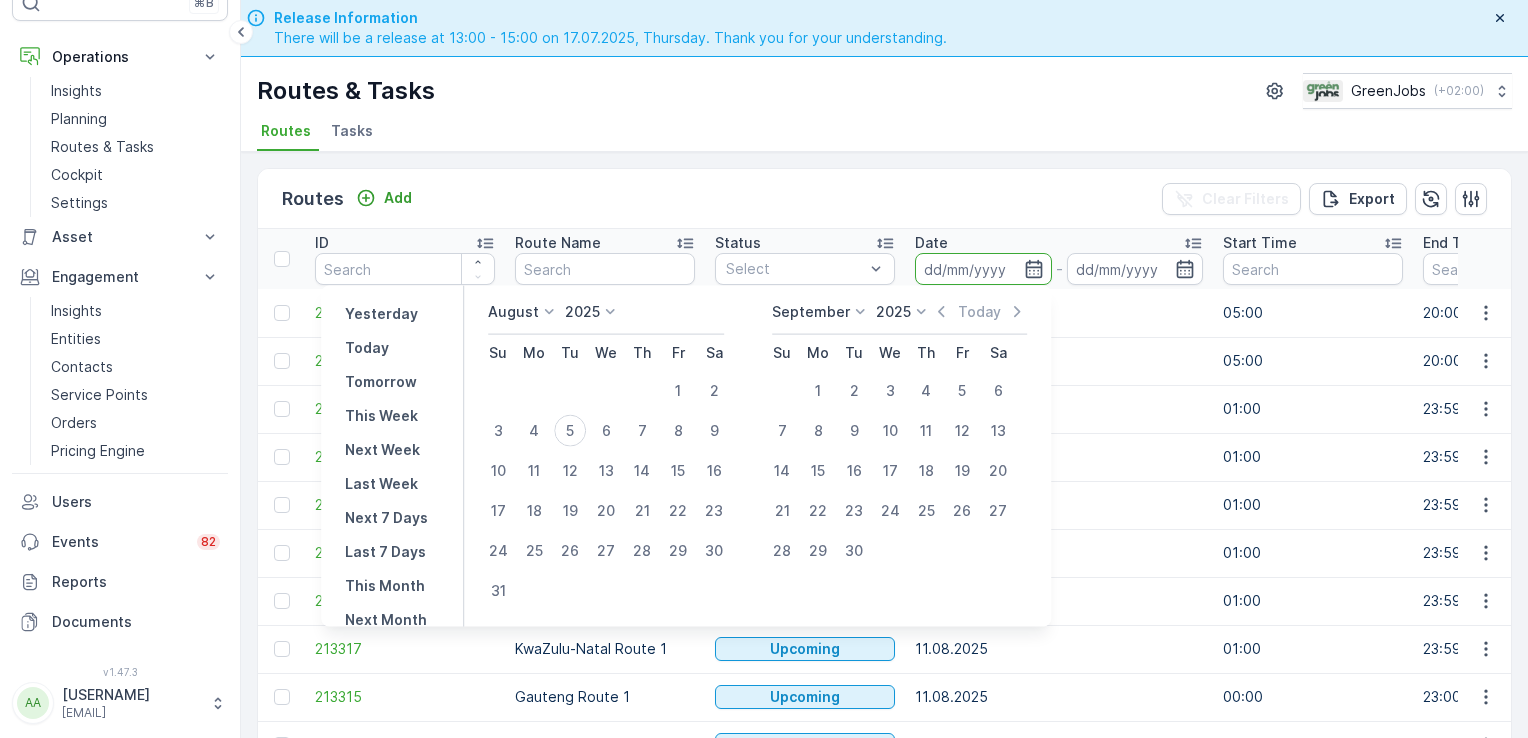click on "Tasks" at bounding box center (352, 131) 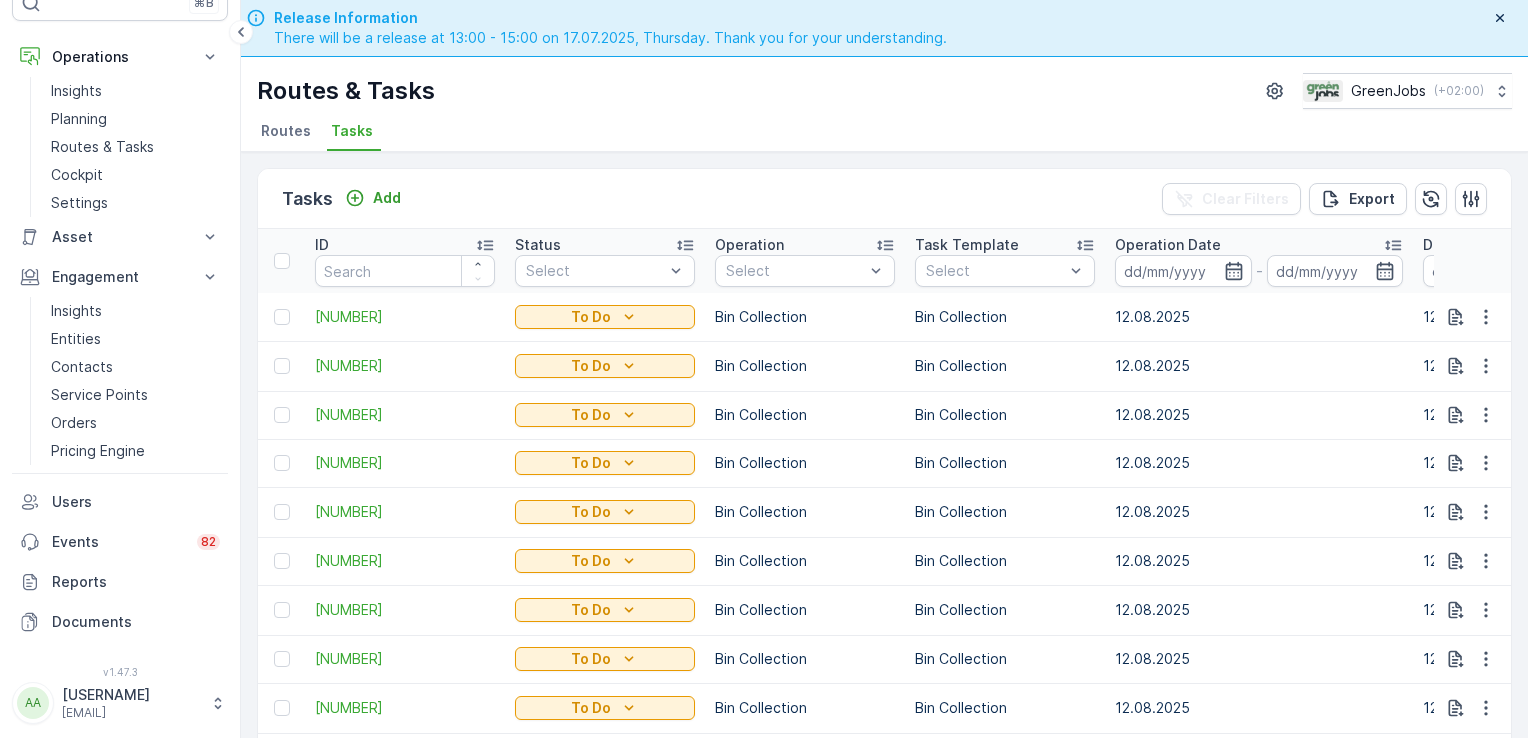 click on "Tasks" at bounding box center [352, 131] 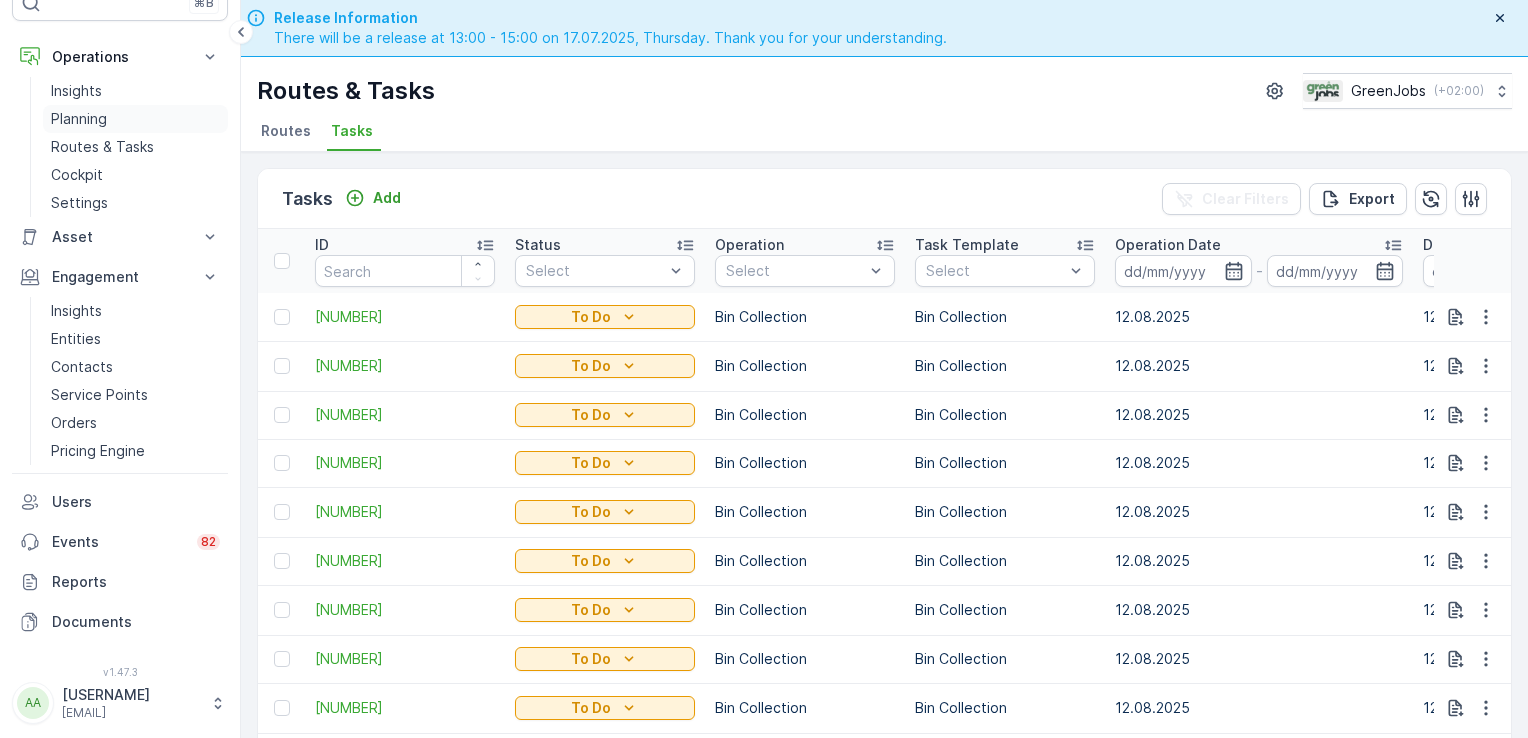 click on "Planning" at bounding box center (79, 119) 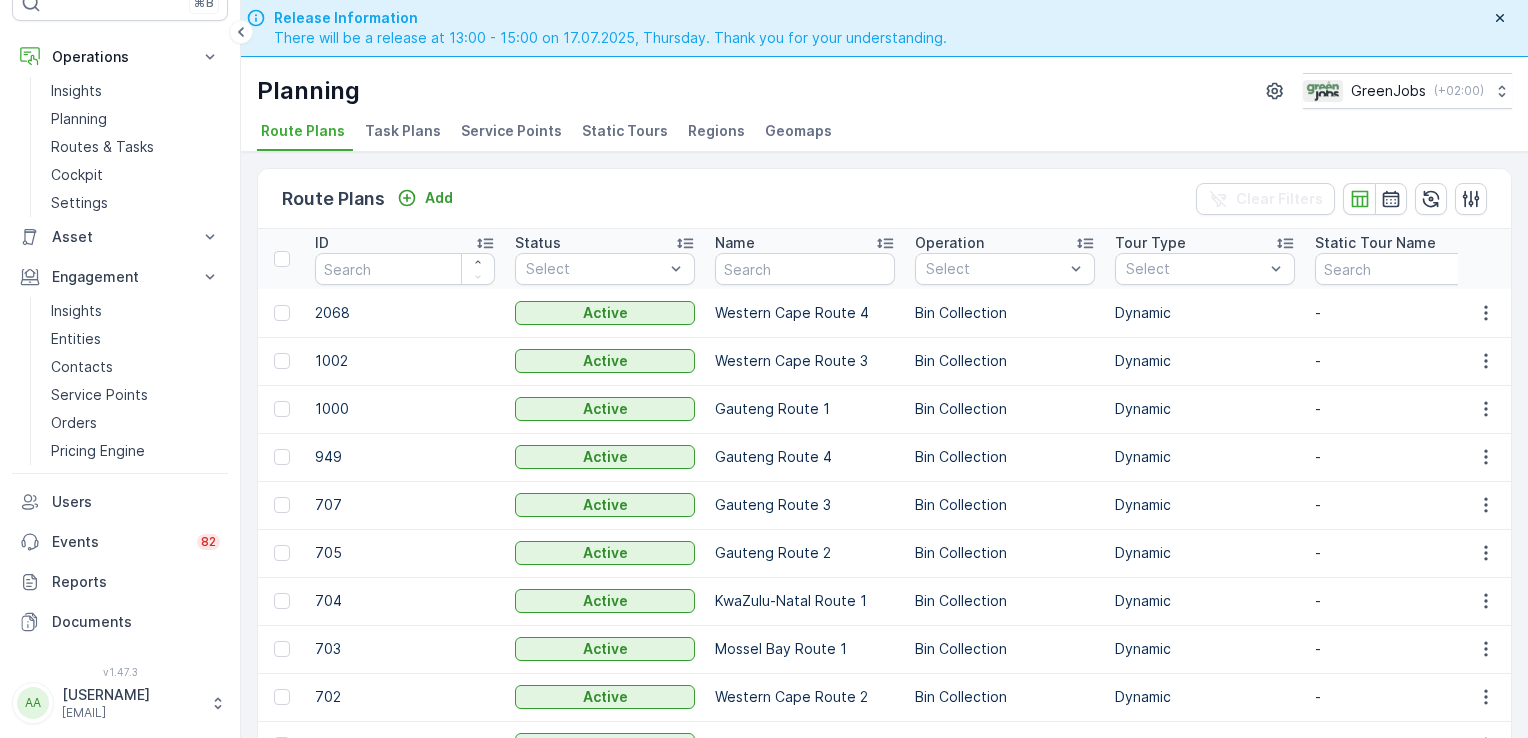 click on "Task Plans" at bounding box center [403, 131] 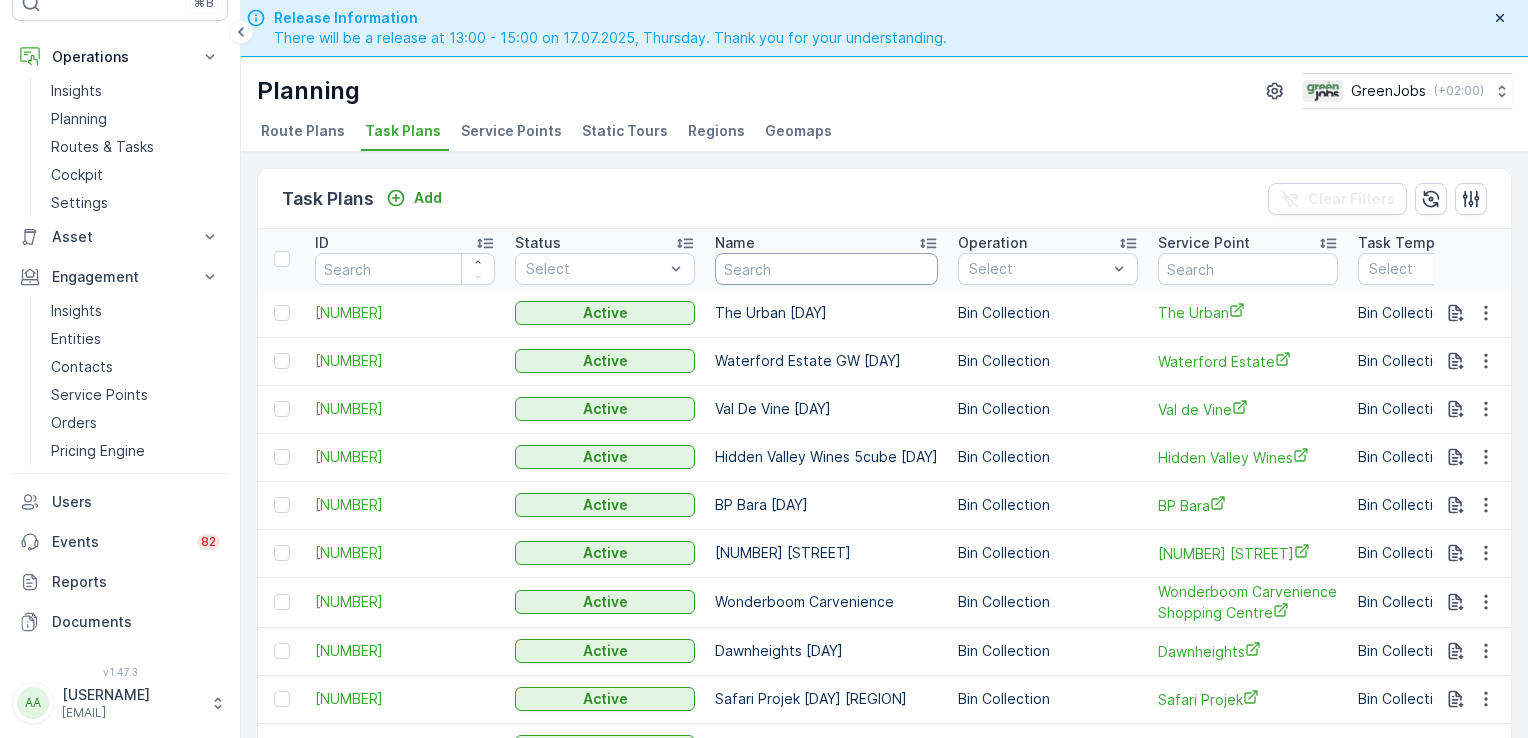 click at bounding box center (826, 269) 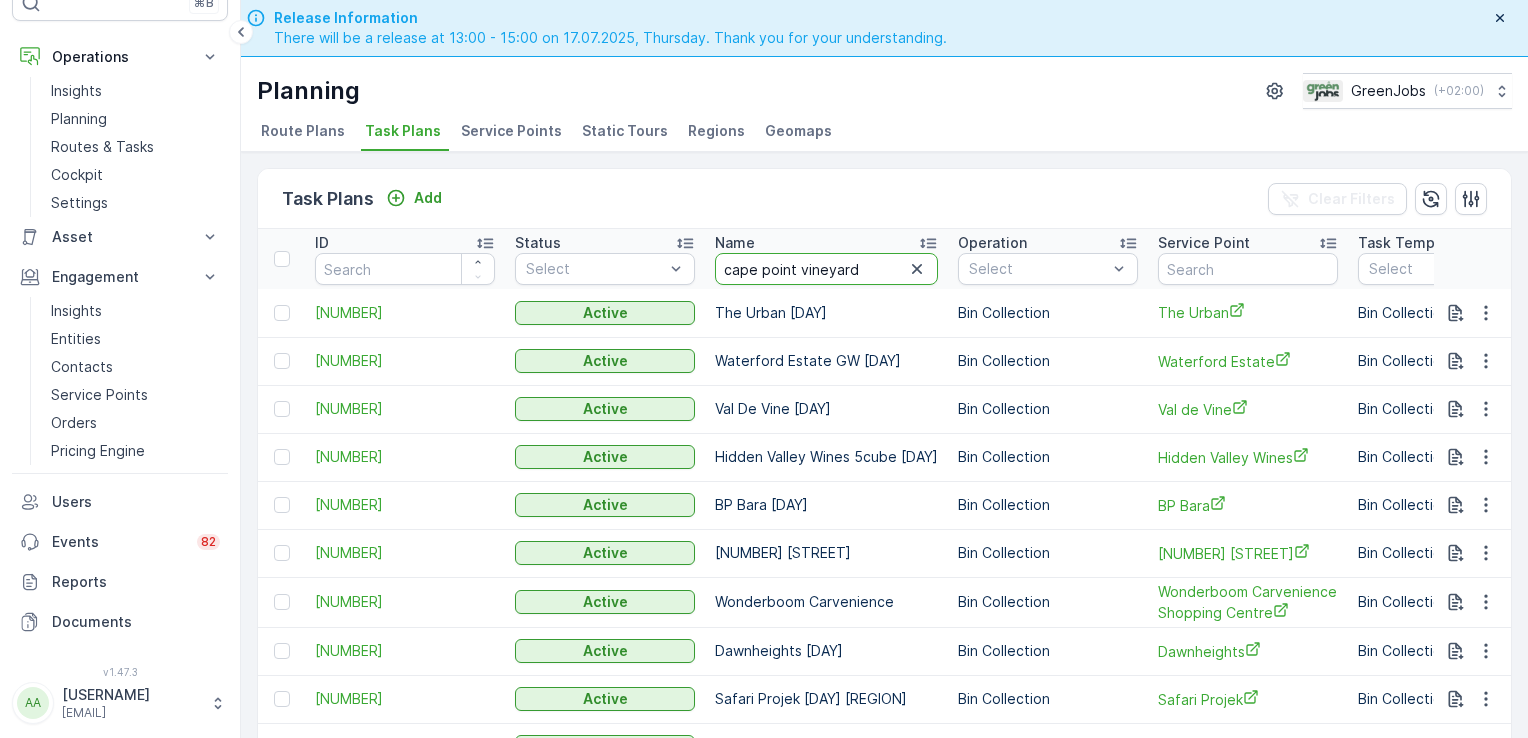 type on "cape point vineyards" 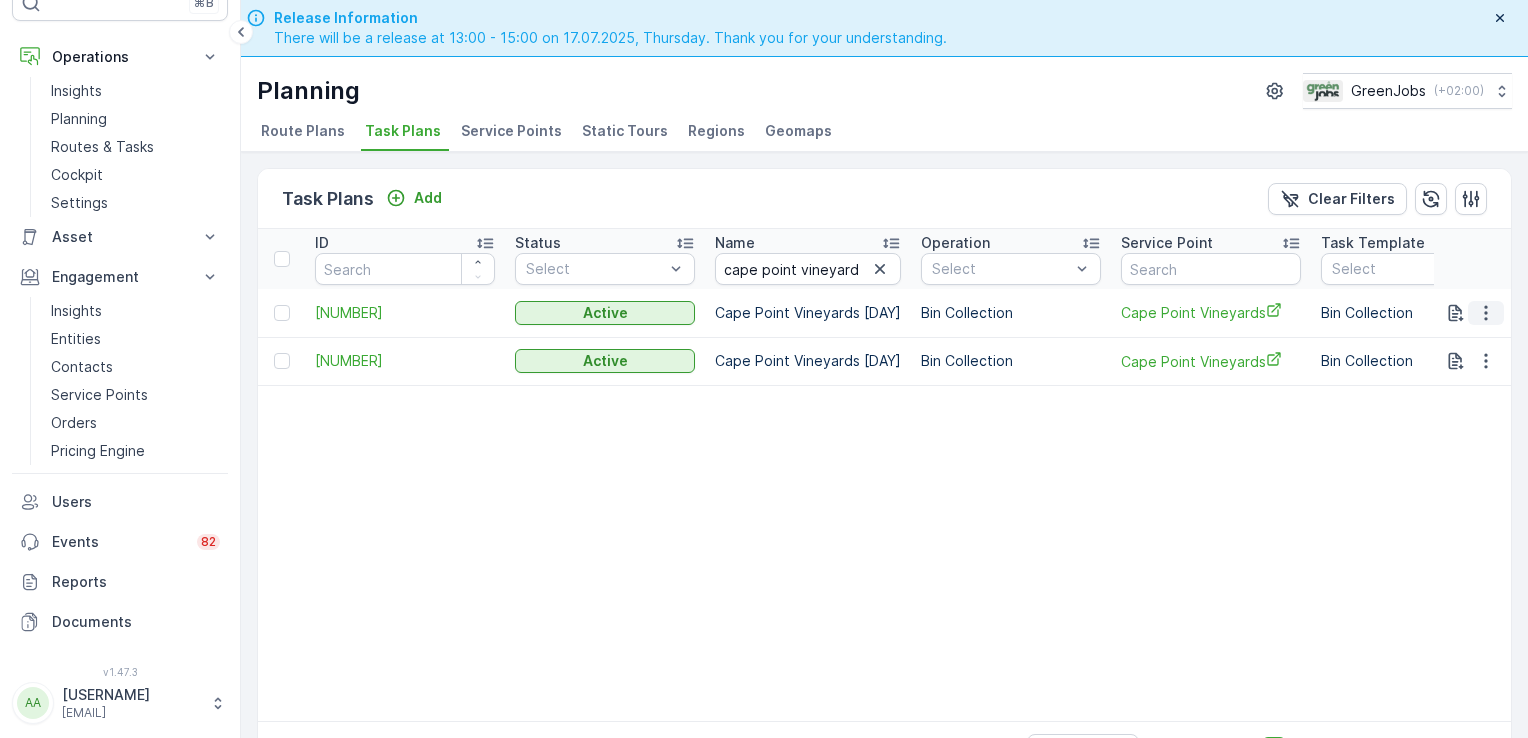 click 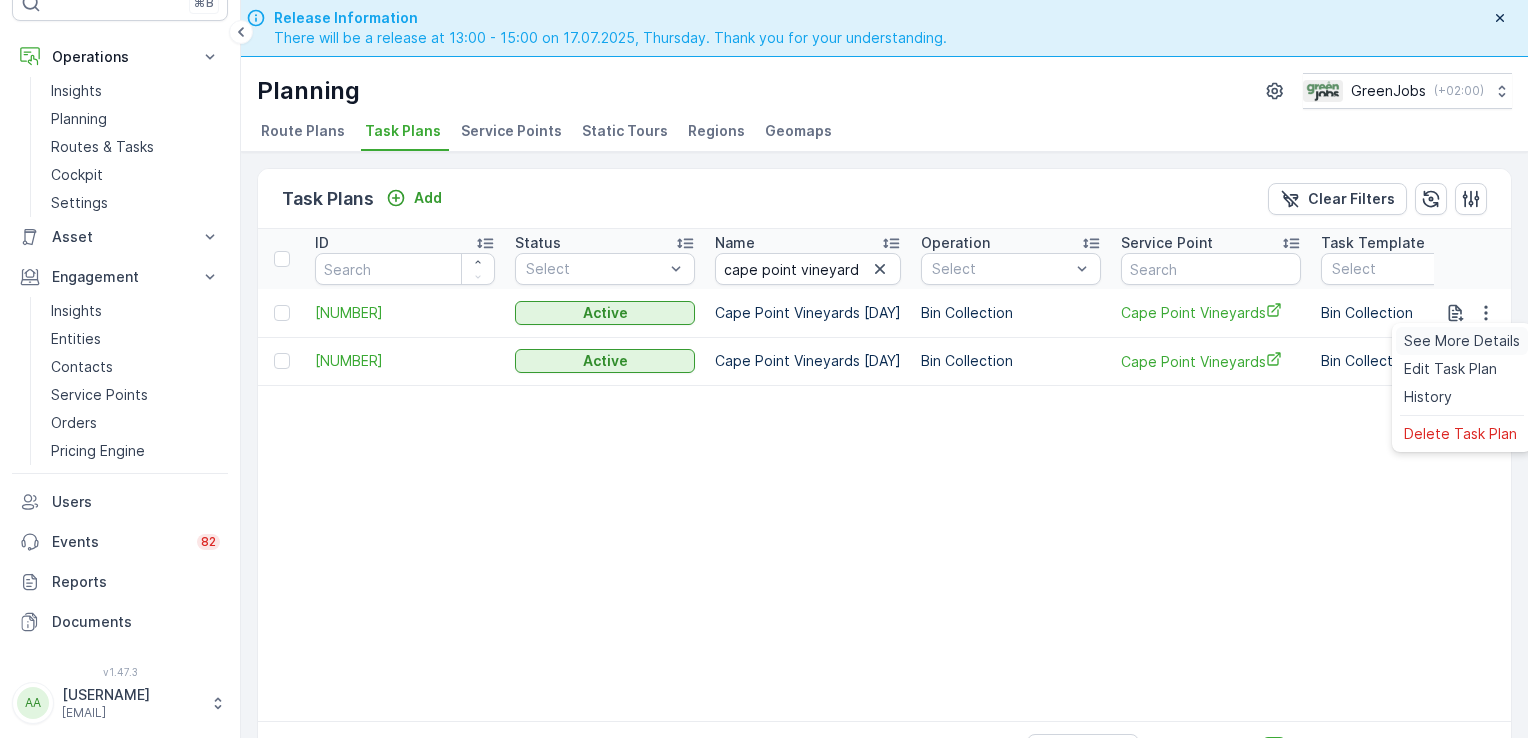 click on "See More Details" at bounding box center [1462, 341] 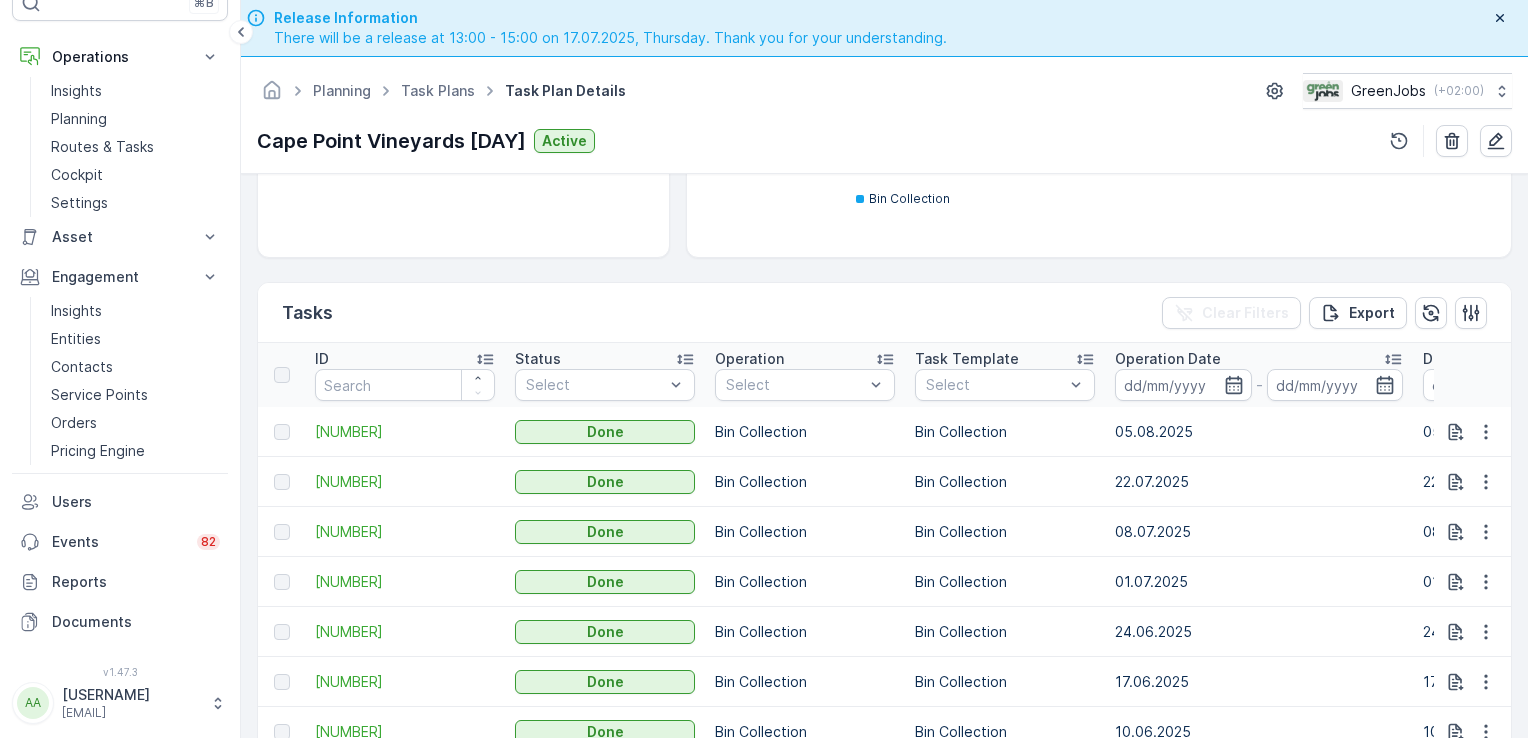 scroll, scrollTop: 441, scrollLeft: 0, axis: vertical 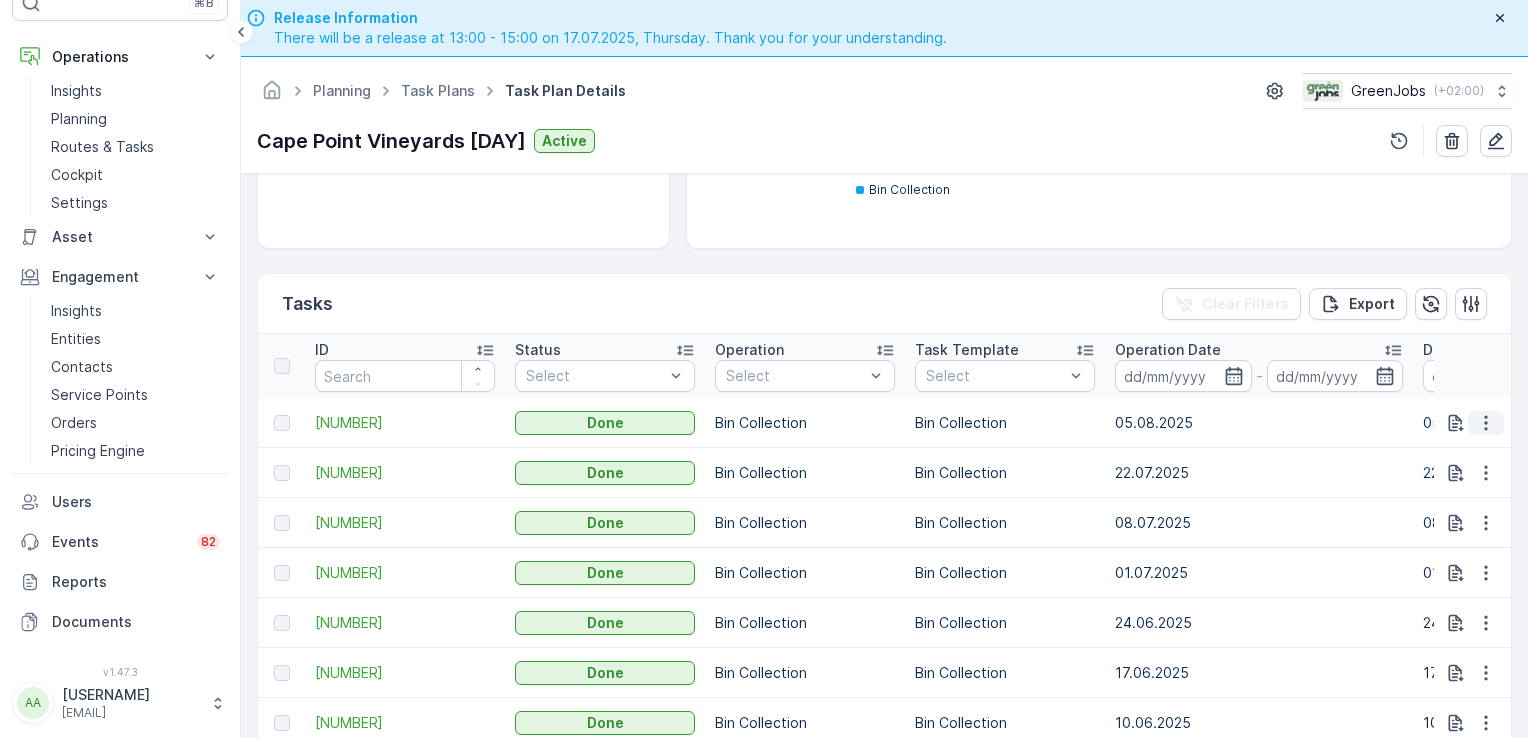 click 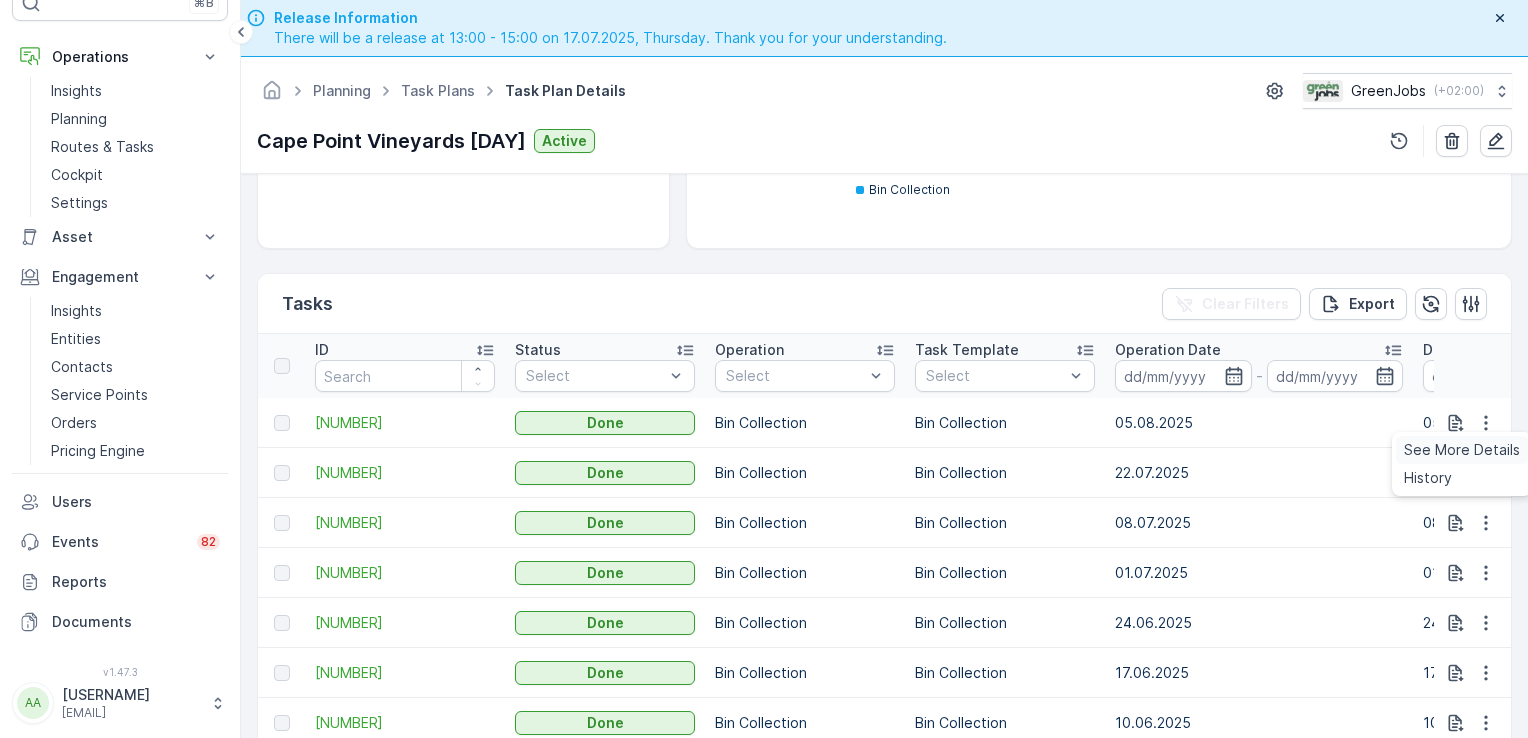 click on "See More Details" at bounding box center (1462, 450) 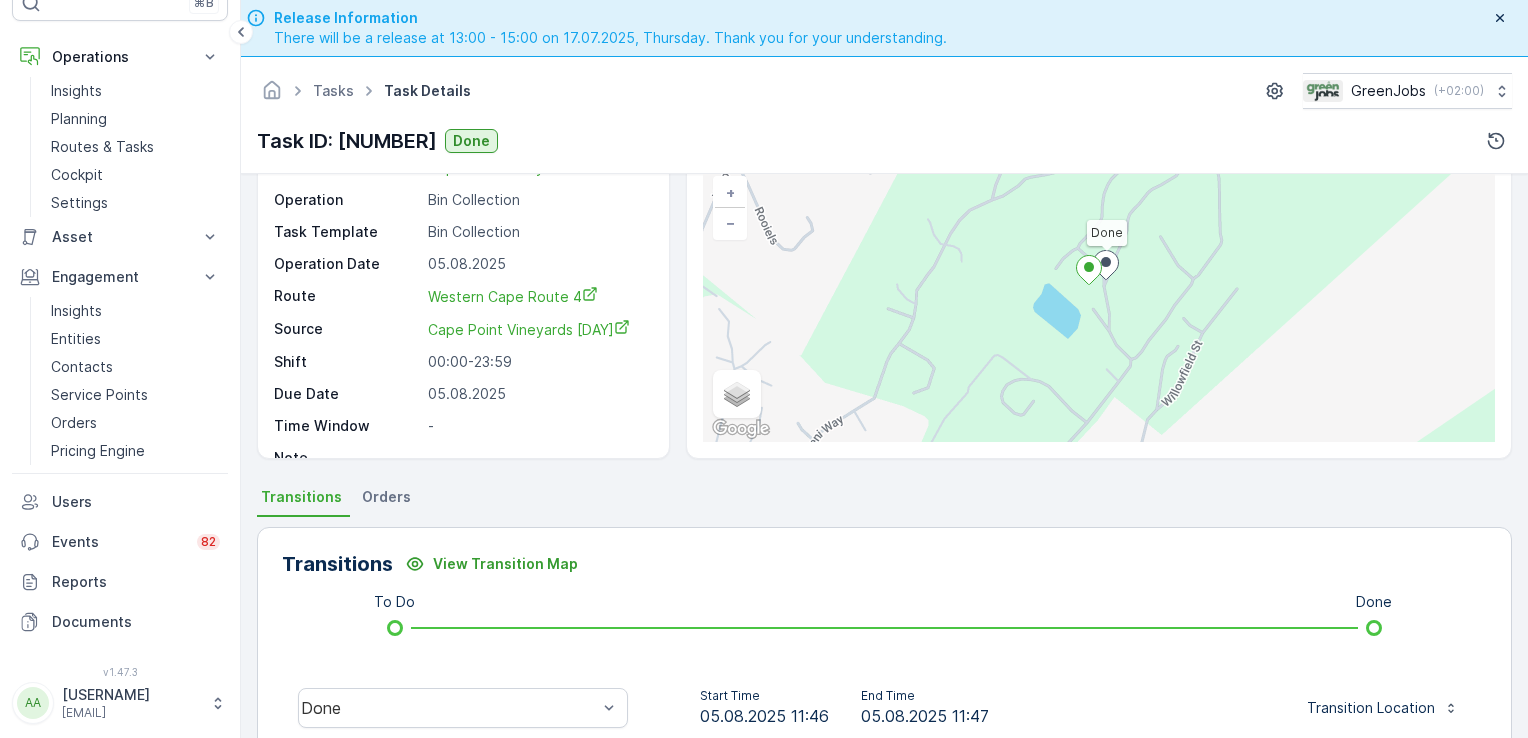 scroll, scrollTop: 54, scrollLeft: 0, axis: vertical 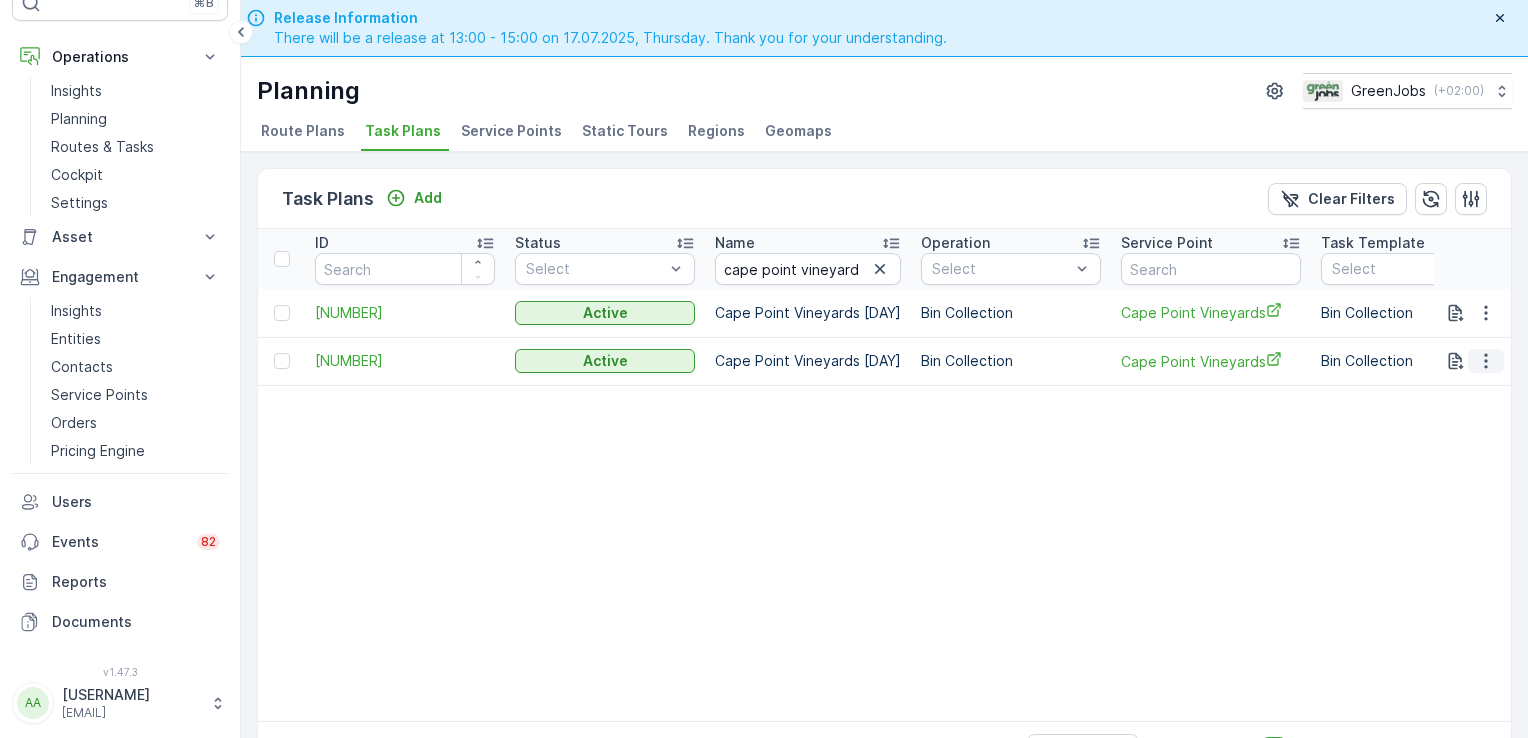 click 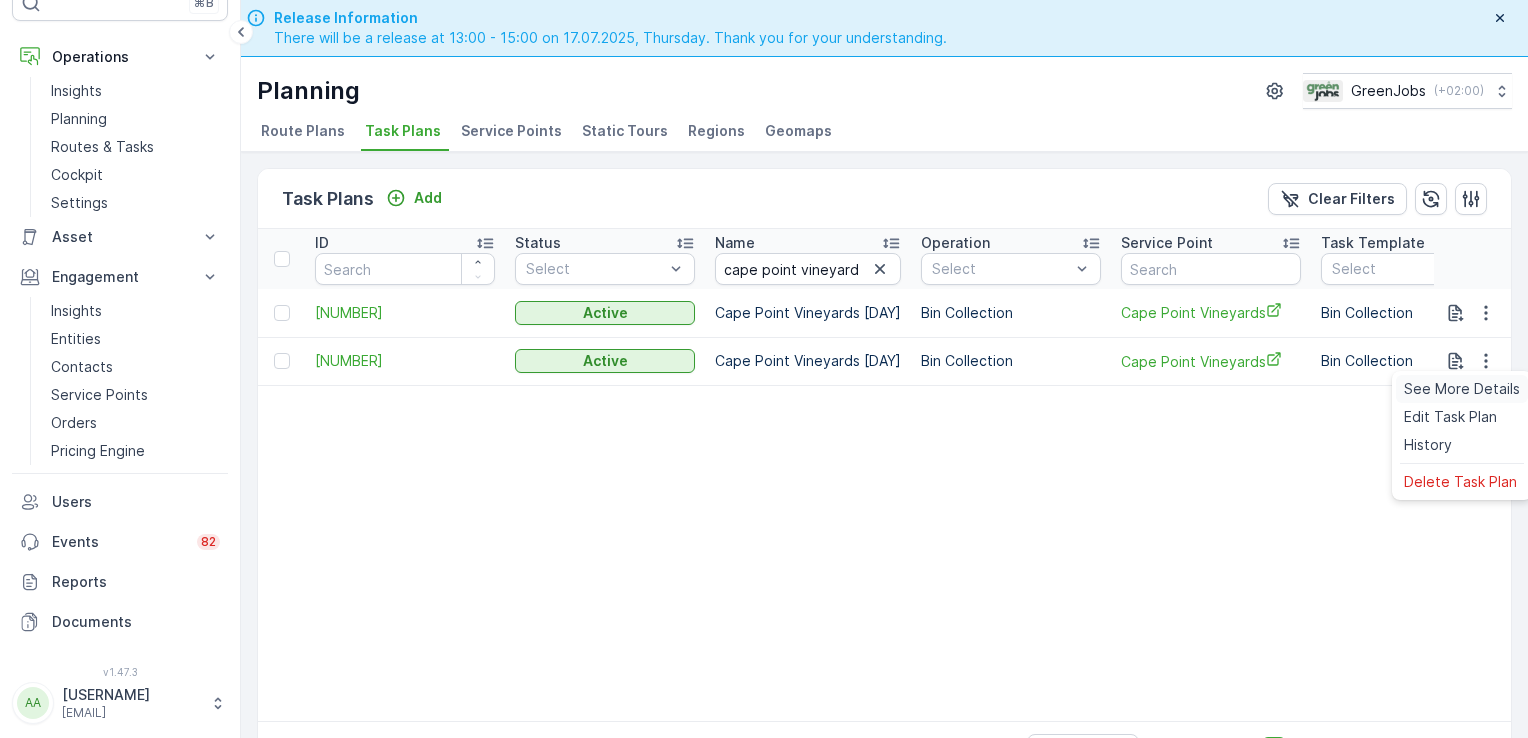 click on "See More Details" at bounding box center [1462, 389] 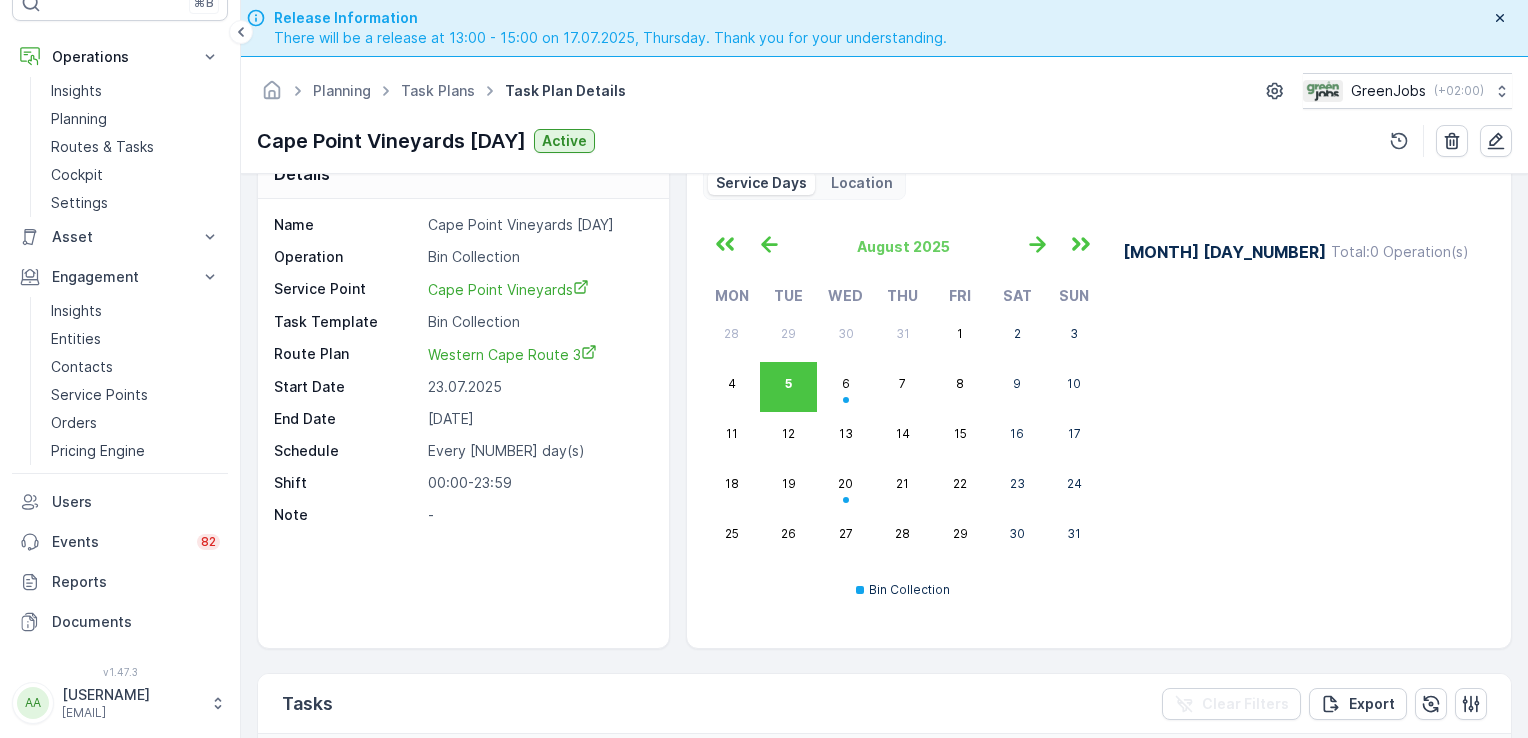 scroll, scrollTop: 3, scrollLeft: 0, axis: vertical 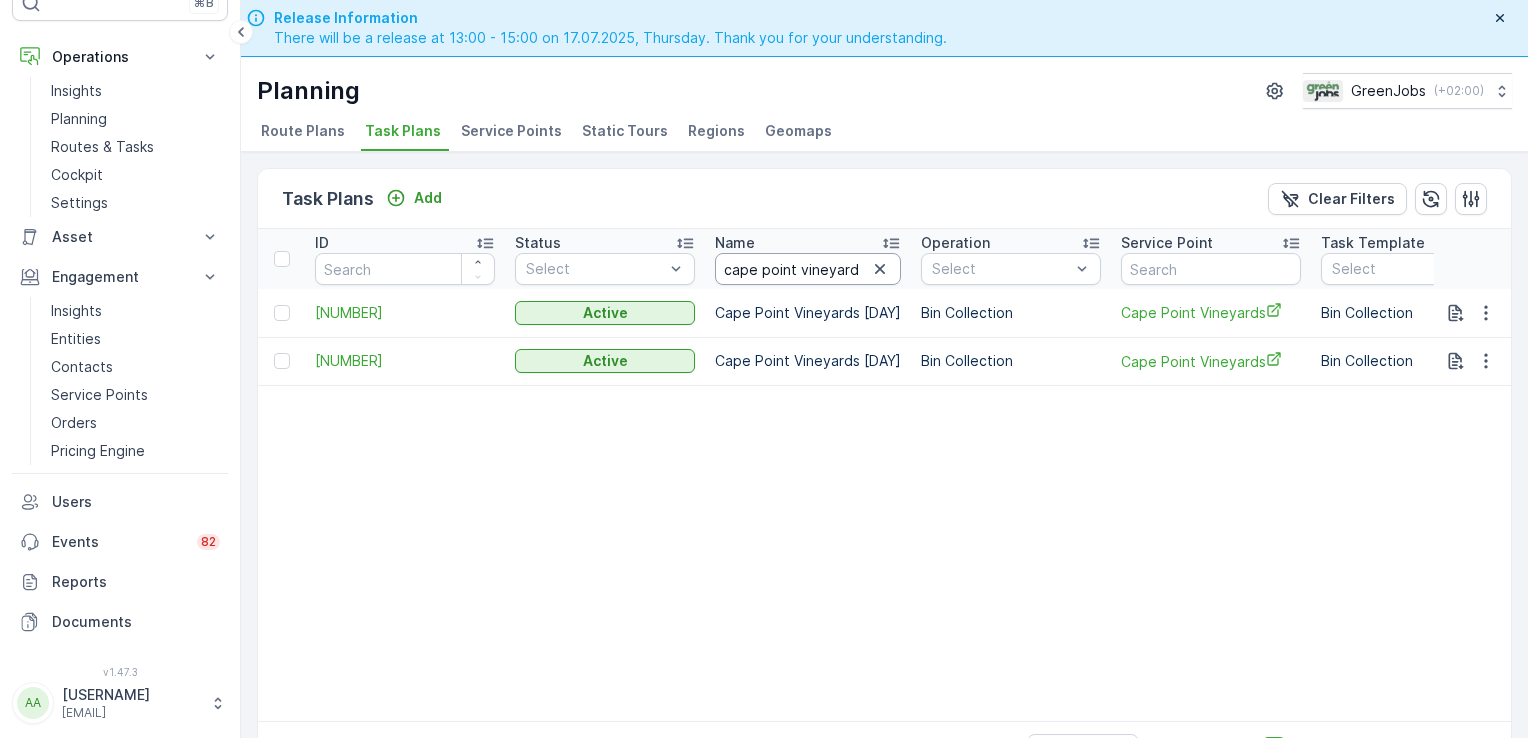 click on "cape point vineyards" at bounding box center (808, 269) 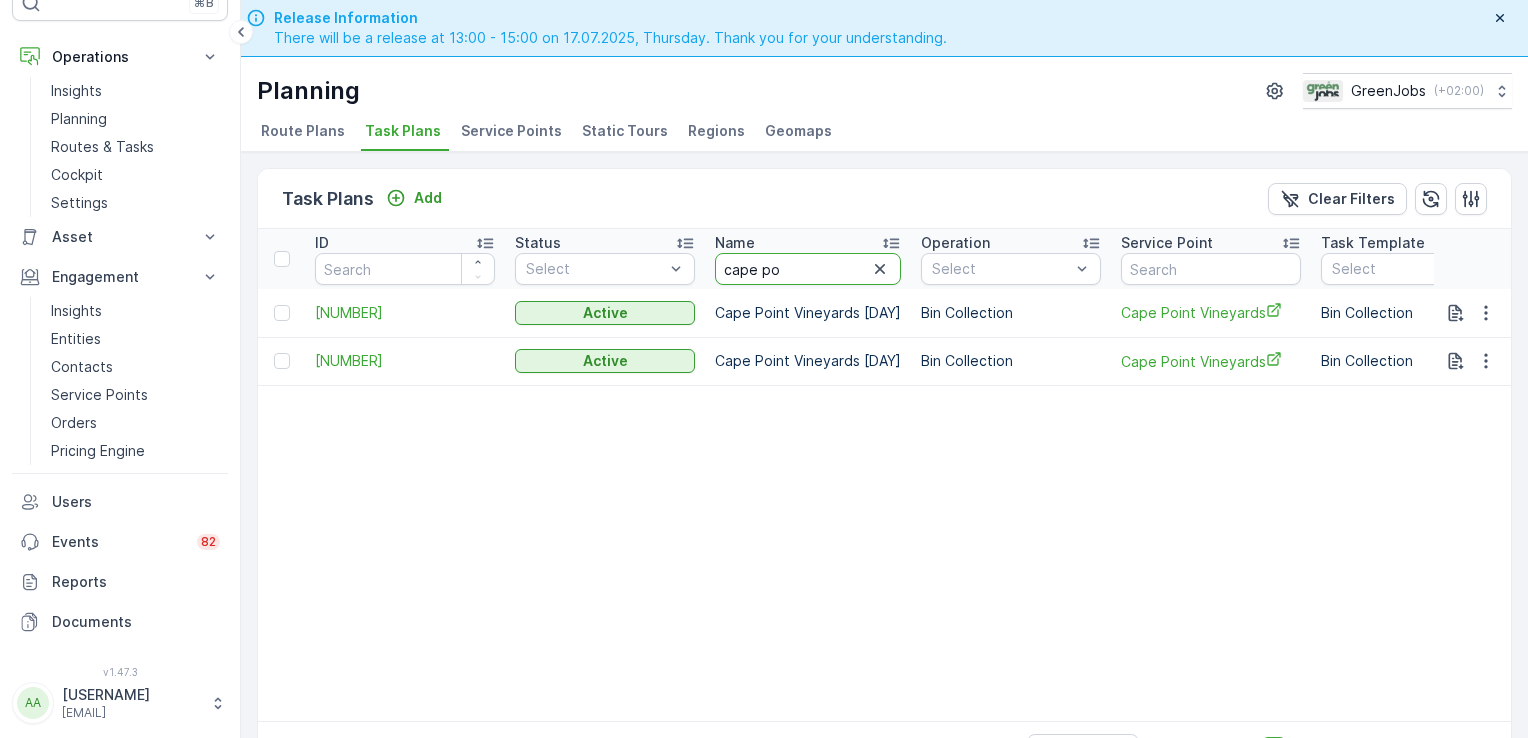 type on "cape p" 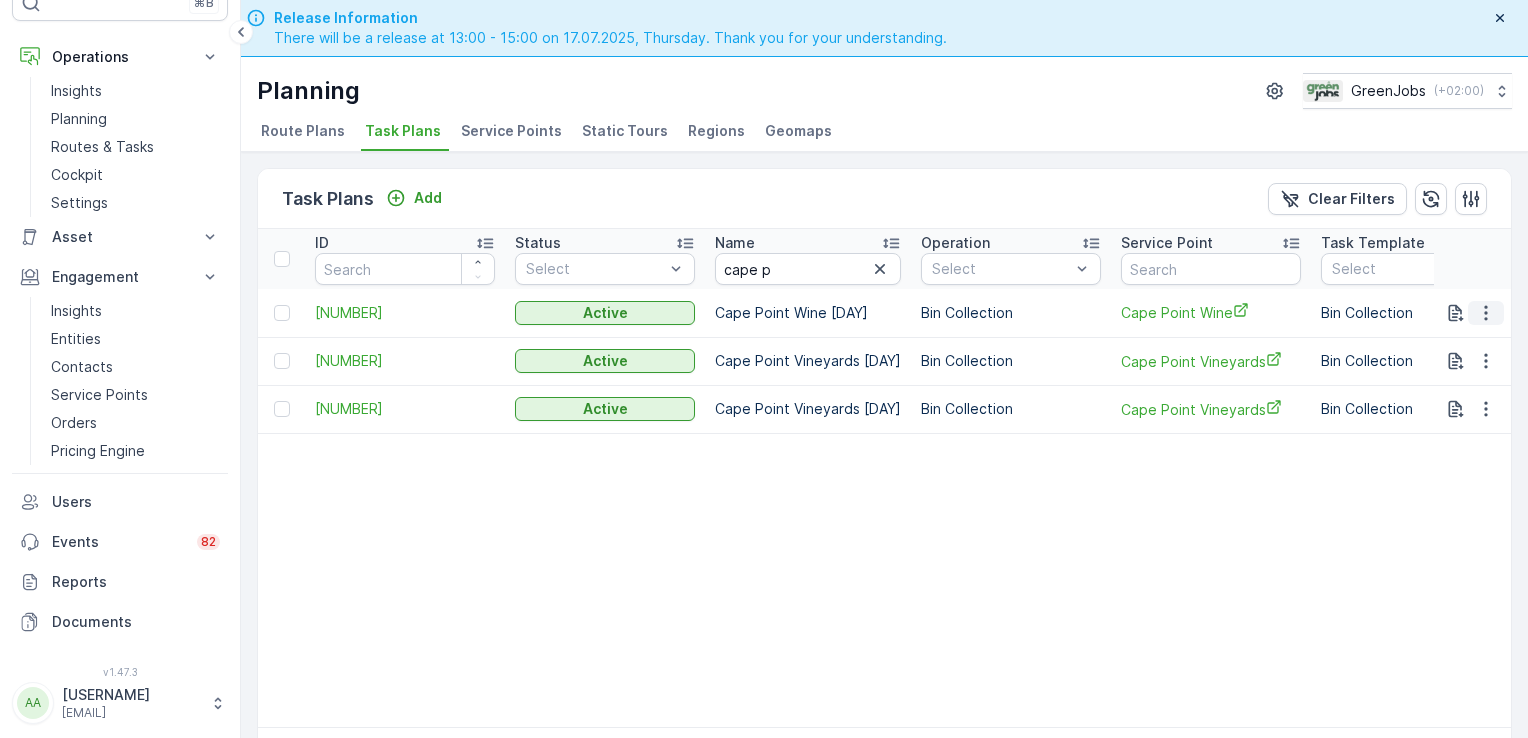 click 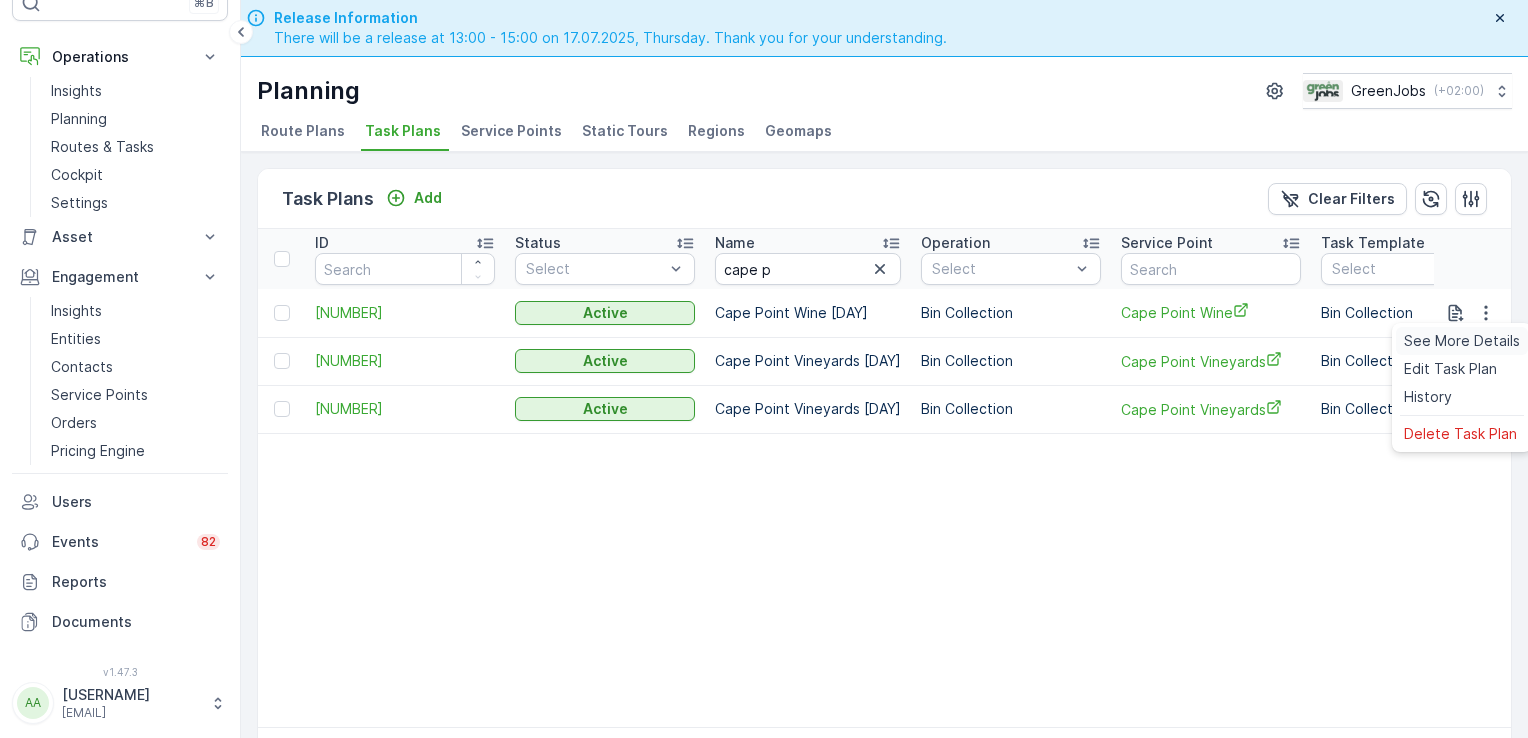click on "See More Details" at bounding box center [1462, 341] 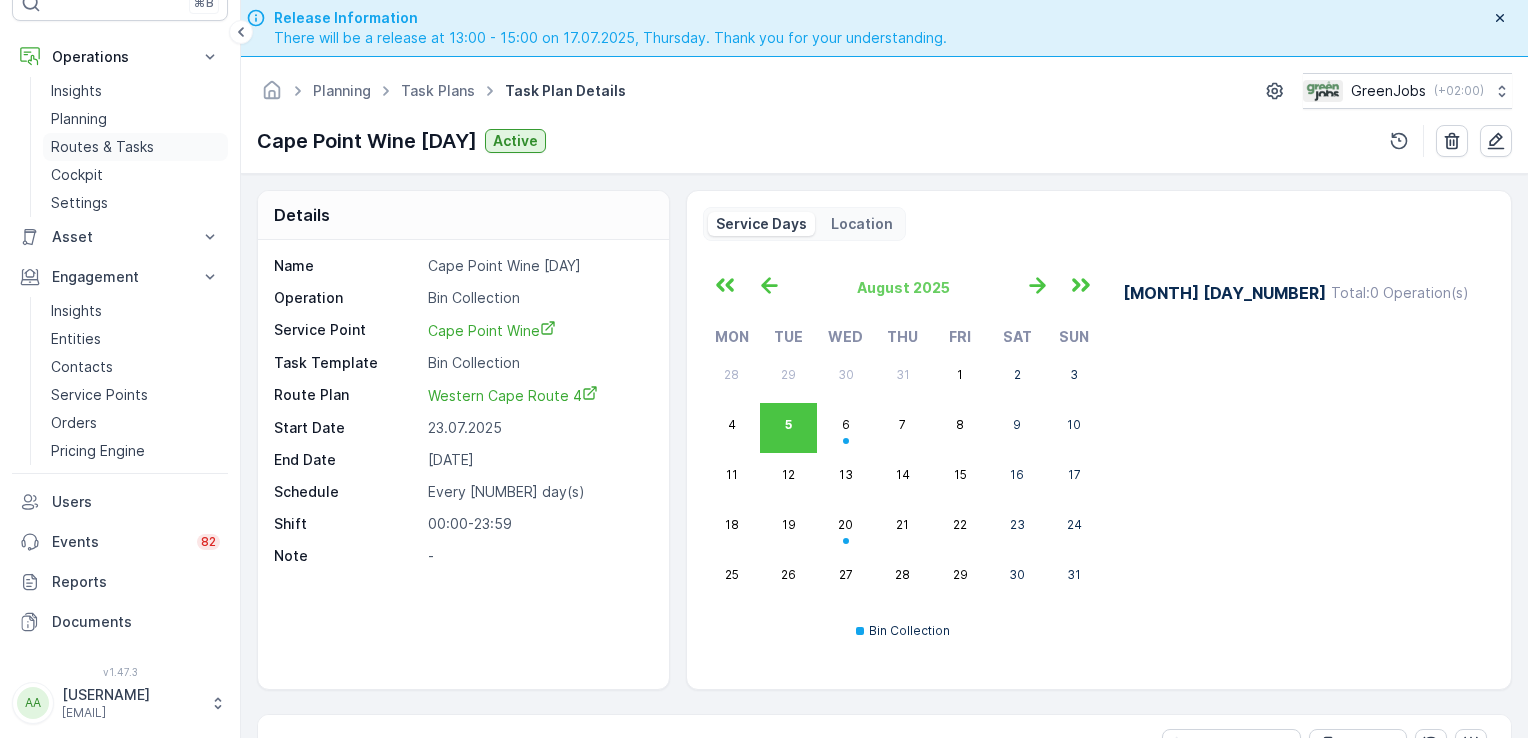 click on "Routes & Tasks" at bounding box center [102, 147] 